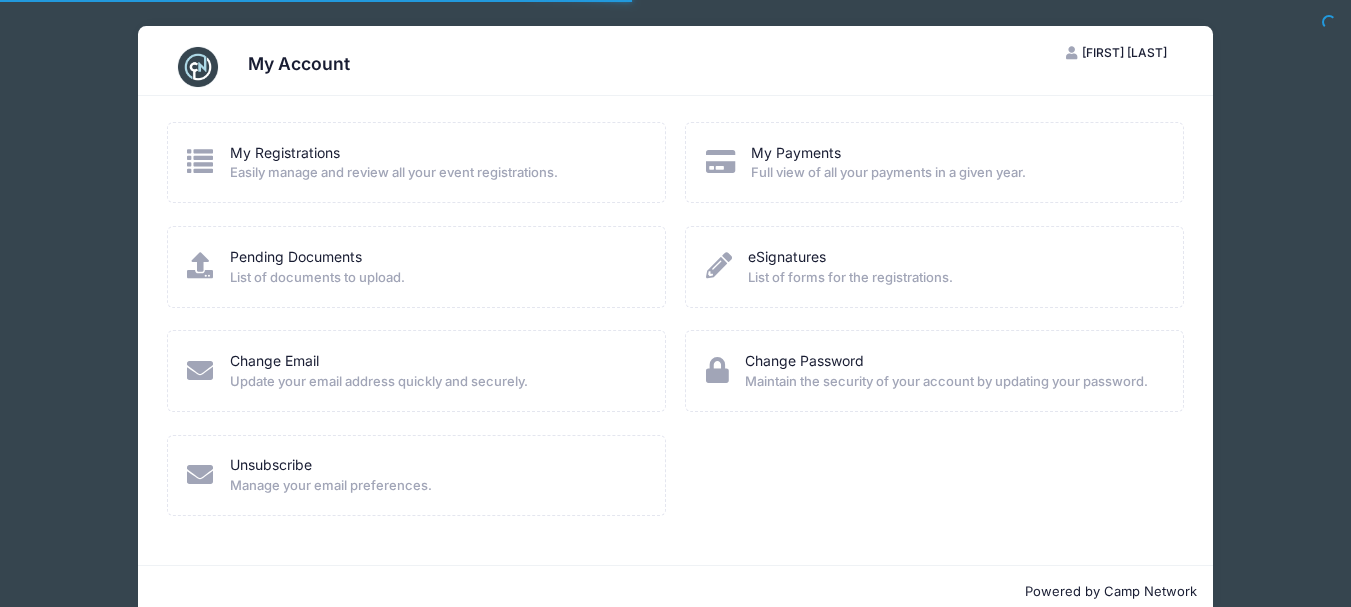 scroll, scrollTop: 0, scrollLeft: 0, axis: both 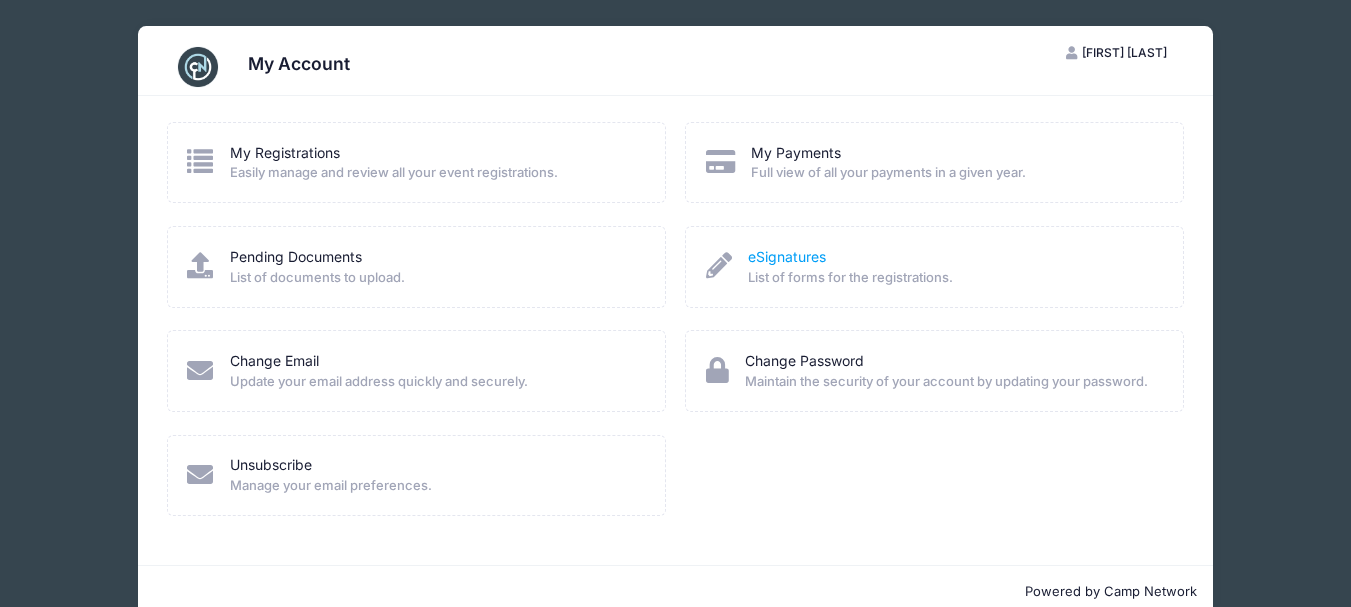 click on "eSignatures" at bounding box center (787, 256) 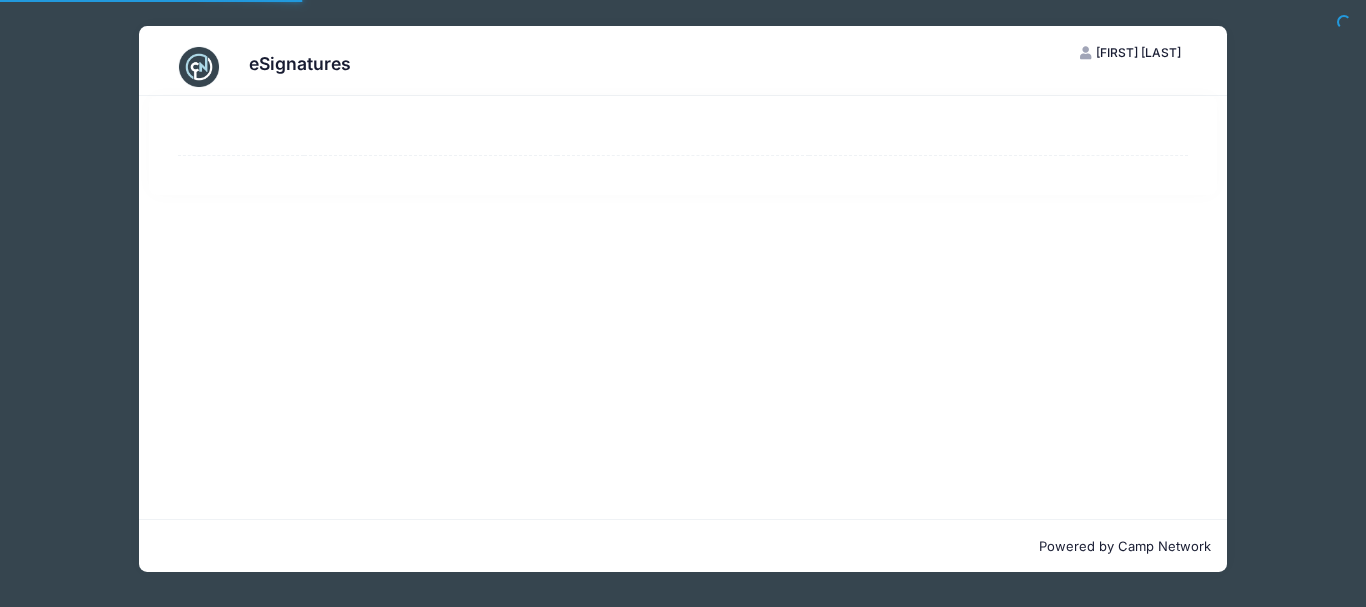 scroll, scrollTop: 0, scrollLeft: 0, axis: both 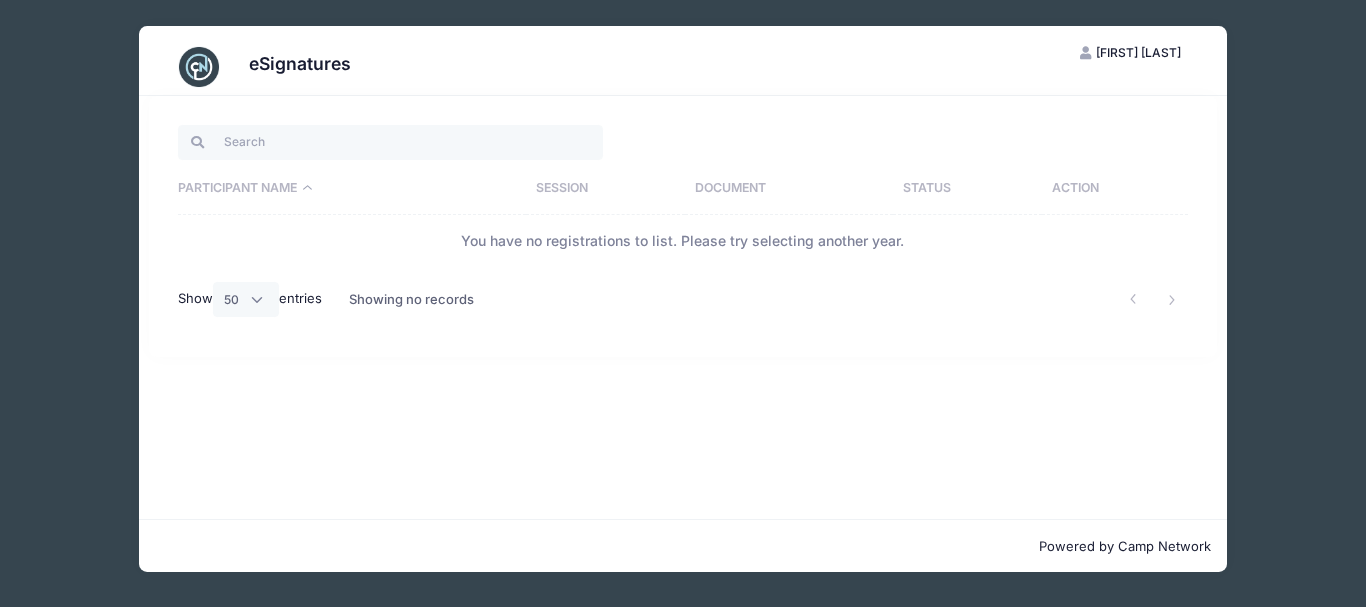 click on "Participant Name" at bounding box center (352, 189) 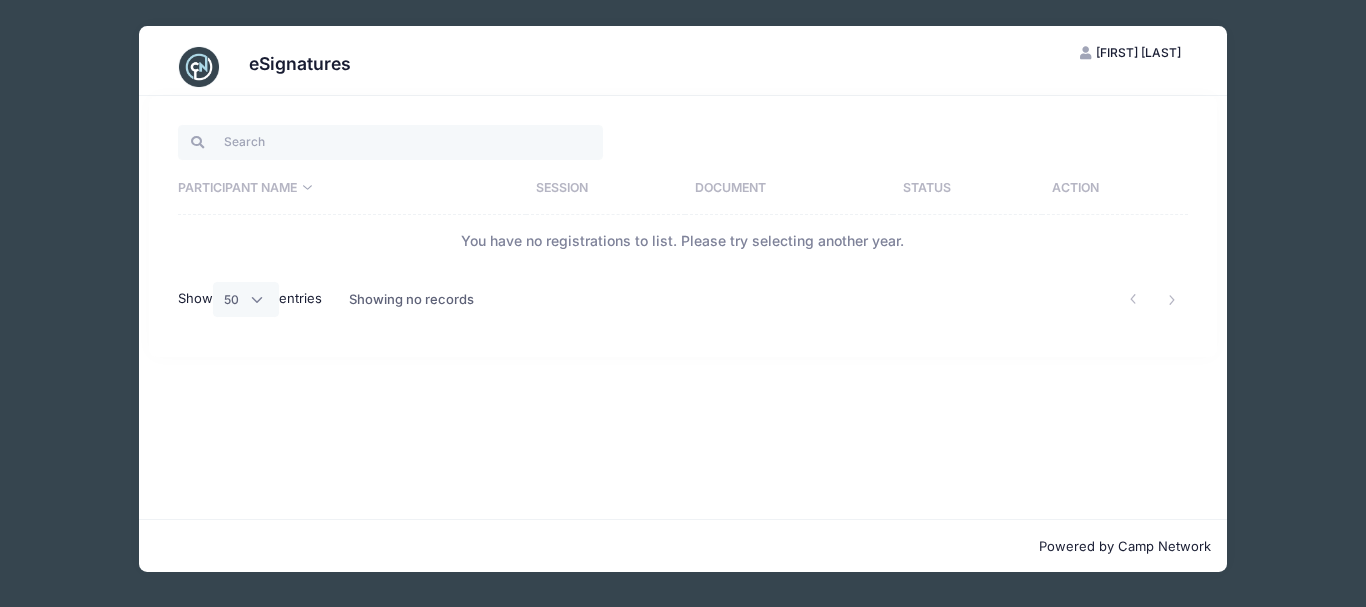 click on "eSignatures
KC Kayman Coloso      My Account
Logout
Participant Name Session Document Status Action
You have no registrations to list. Please try selecting another year.
Show  All 10 25 50  entries Showing no records" at bounding box center (683, 299) 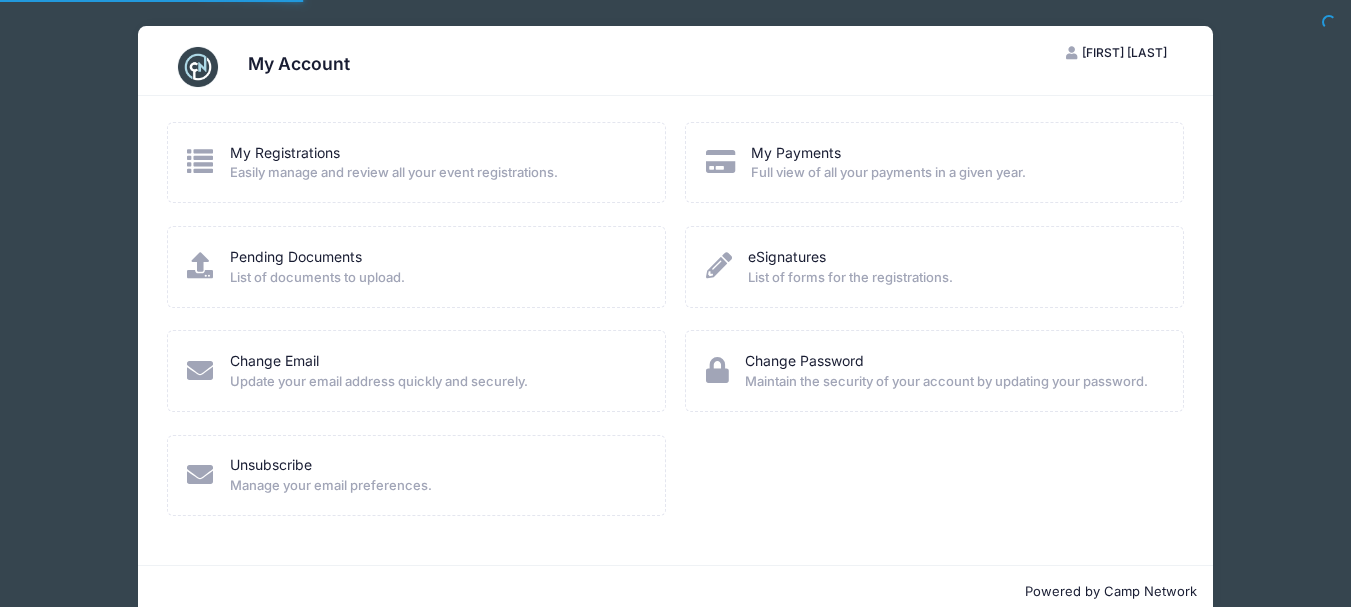 scroll, scrollTop: 0, scrollLeft: 0, axis: both 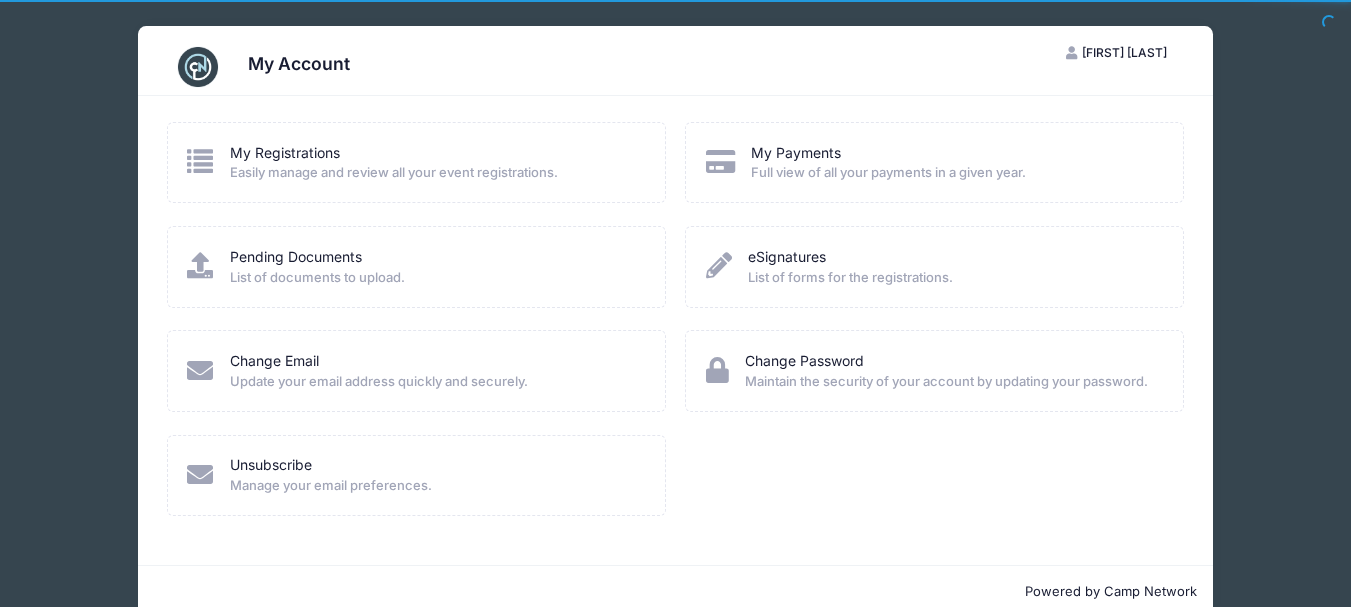 click on "Pending Documents List of documents to upload." at bounding box center (299, 267) 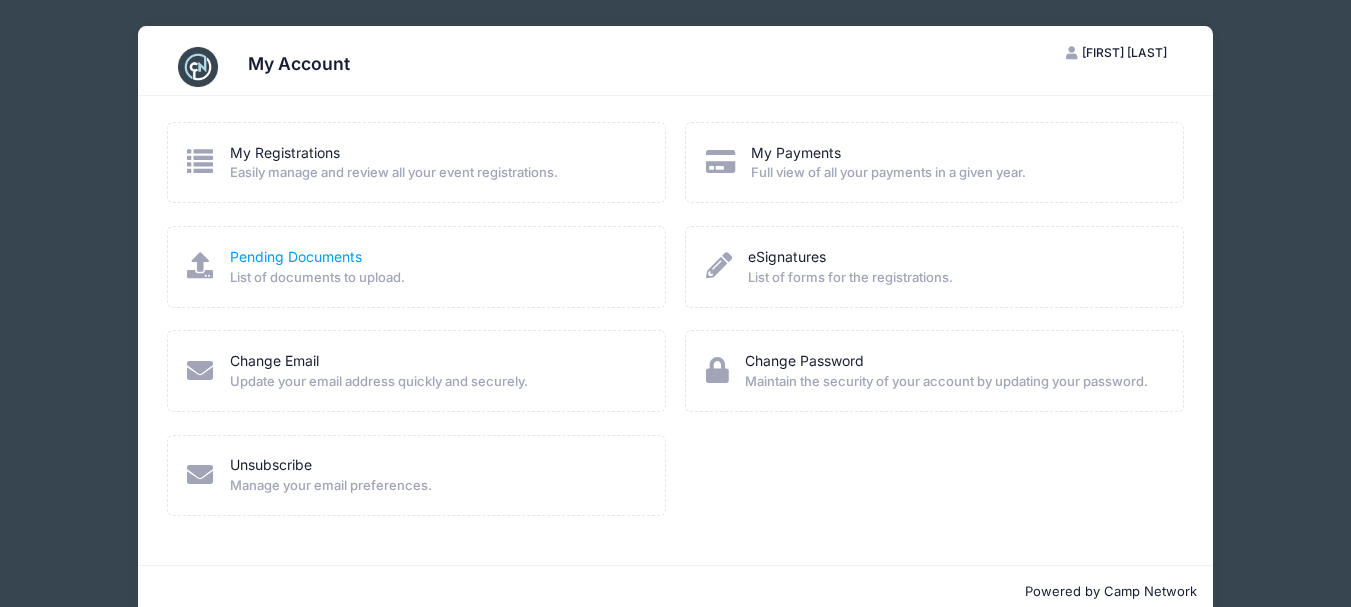click on "Pending Documents" at bounding box center (296, 256) 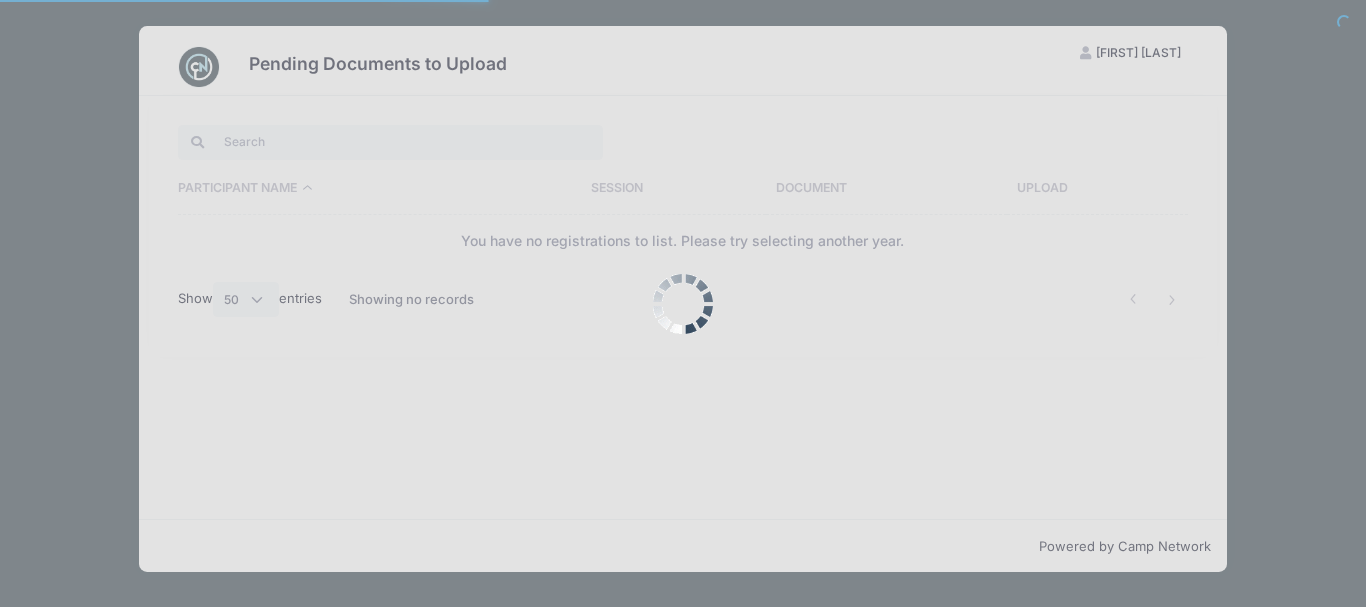 select on "50" 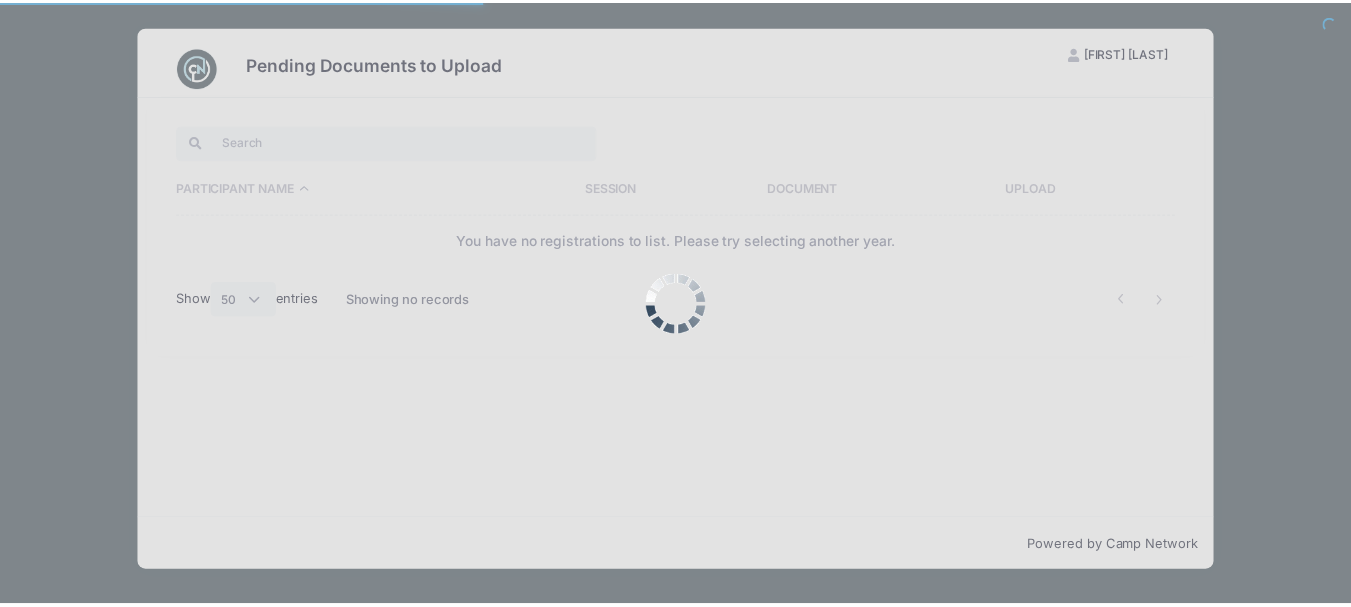 scroll, scrollTop: 0, scrollLeft: 0, axis: both 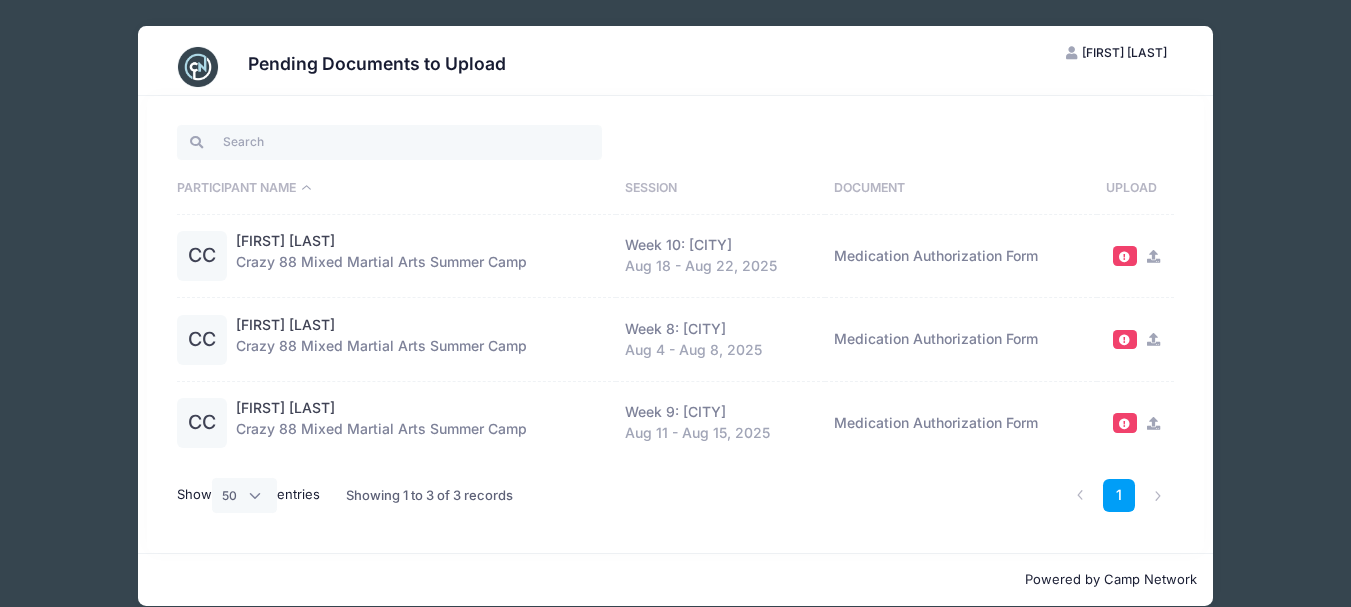 click at bounding box center (1153, 256) 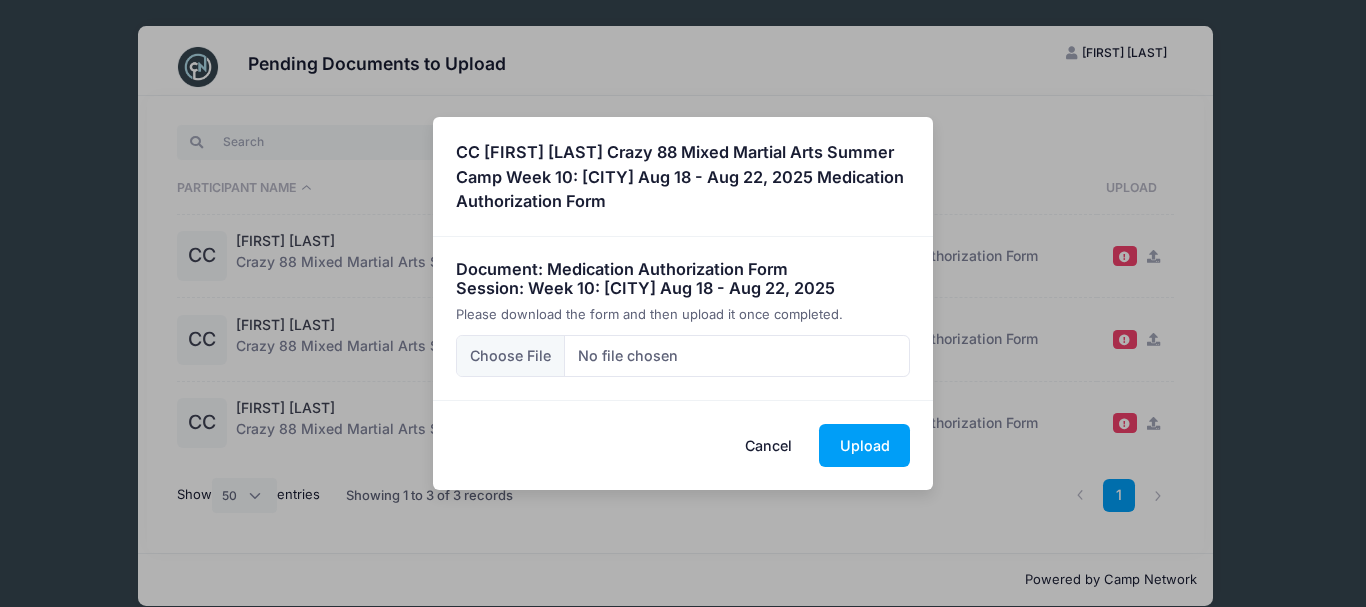 click on "Processing Request
Please wait...
Processing Request
Please wait...
Processing Request
Please wait...
Processing Request
Please wait...
[STATE]" at bounding box center (683, 303) 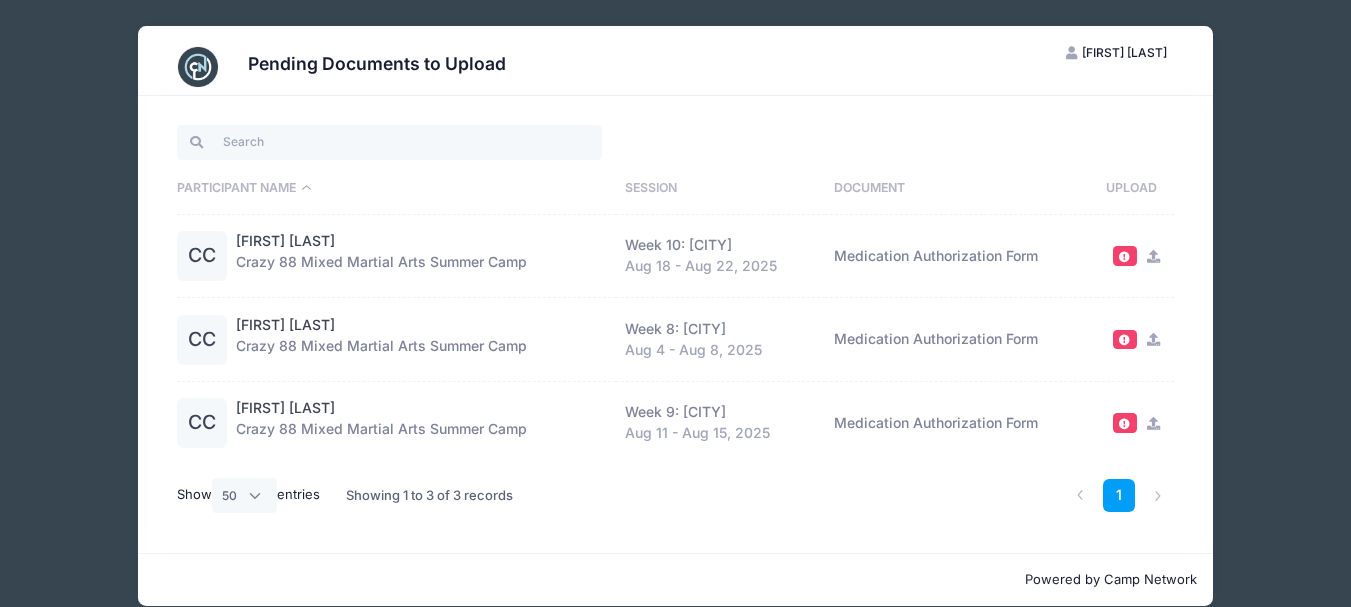 click at bounding box center [1125, 255] 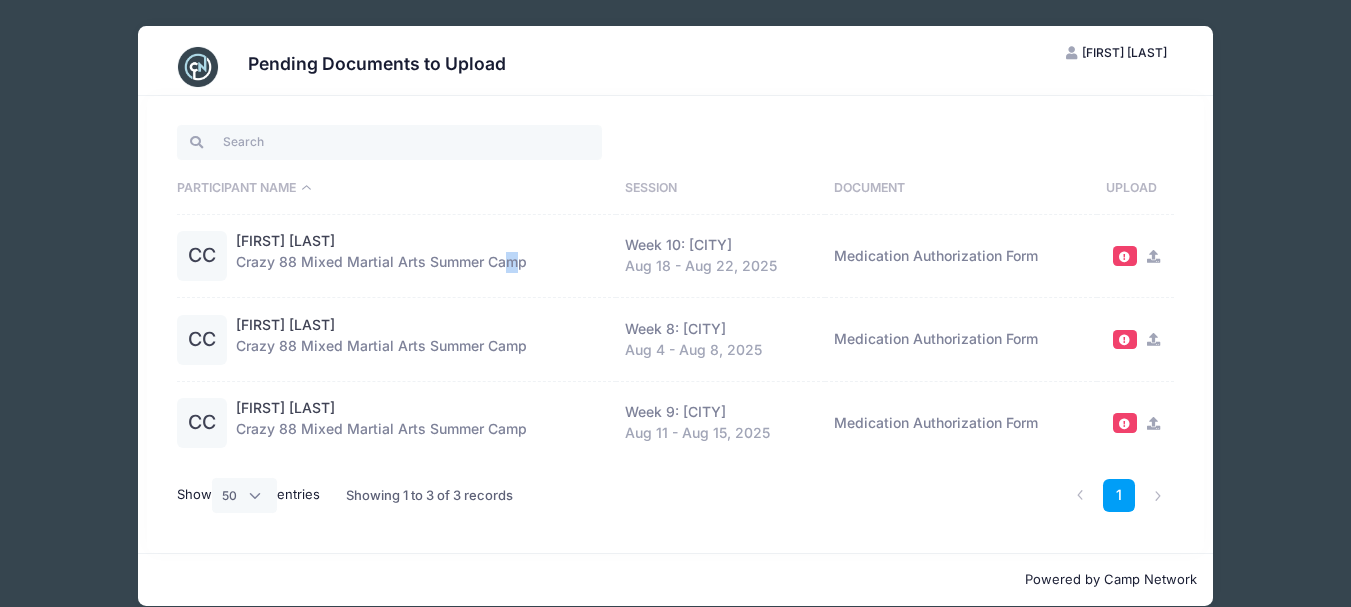 click on "Chris Coloso
Crazy 88 Mixed Martial Arts Summer Camp
Week 10: Elkridge
Aug 18 - Aug 22, 2025
Medication Authorization Form" at bounding box center (421, 256) 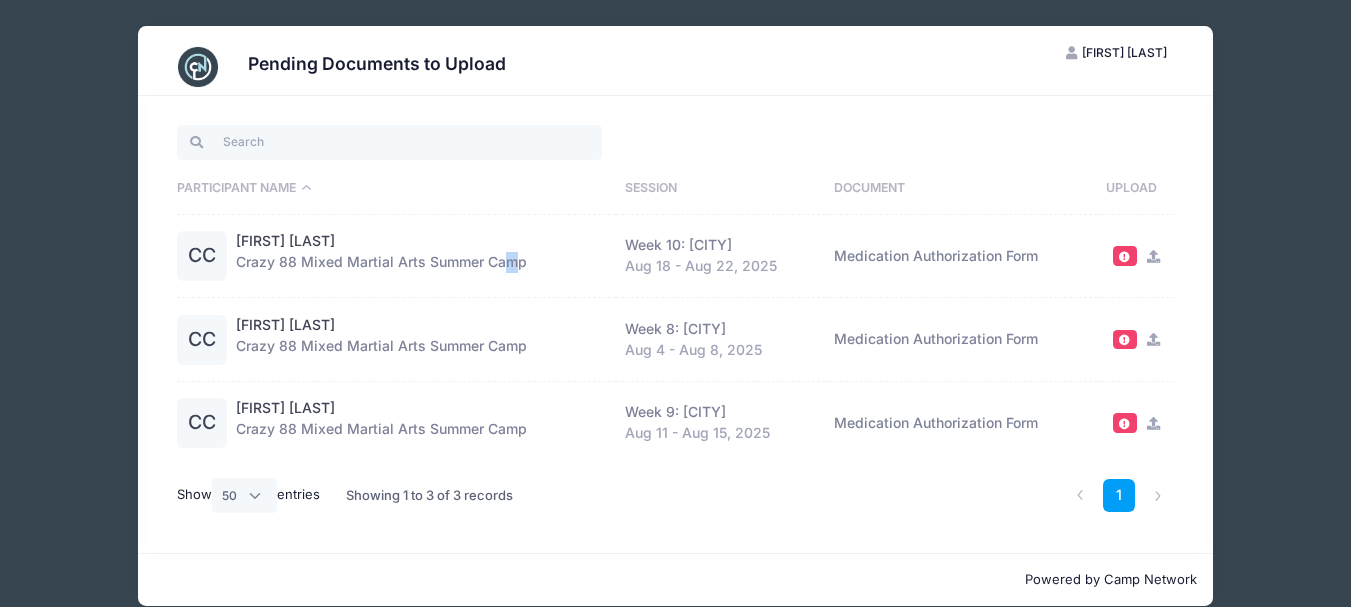 click on "CC" at bounding box center [202, 256] 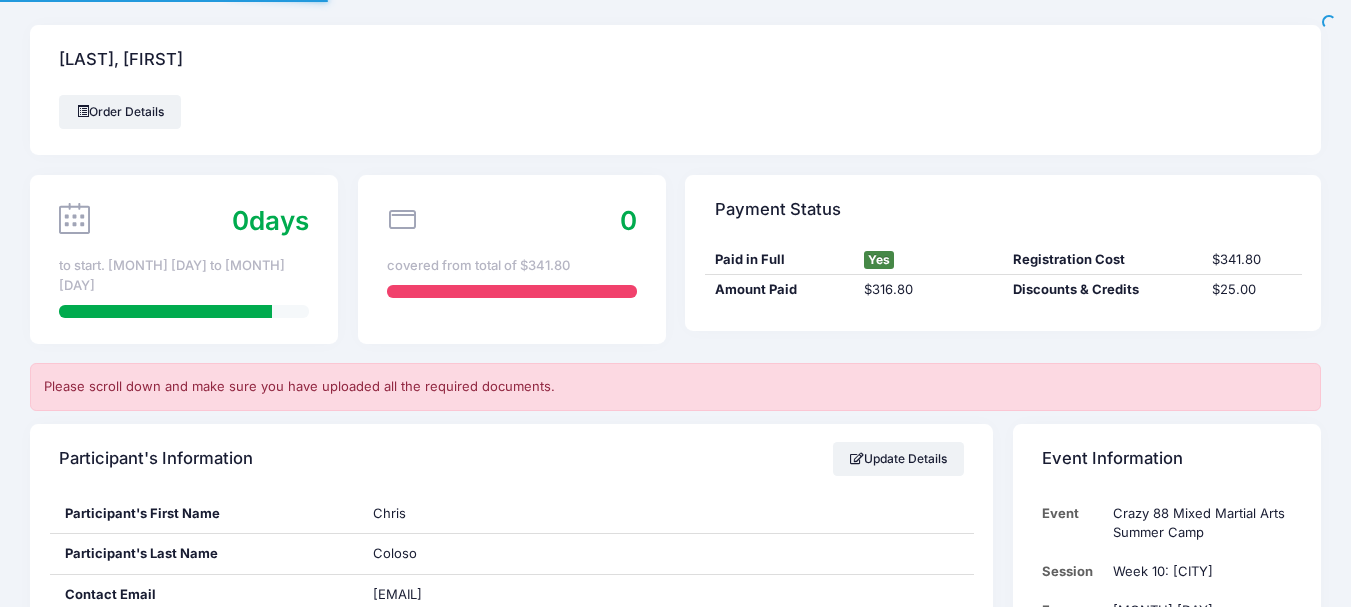 scroll, scrollTop: 0, scrollLeft: 0, axis: both 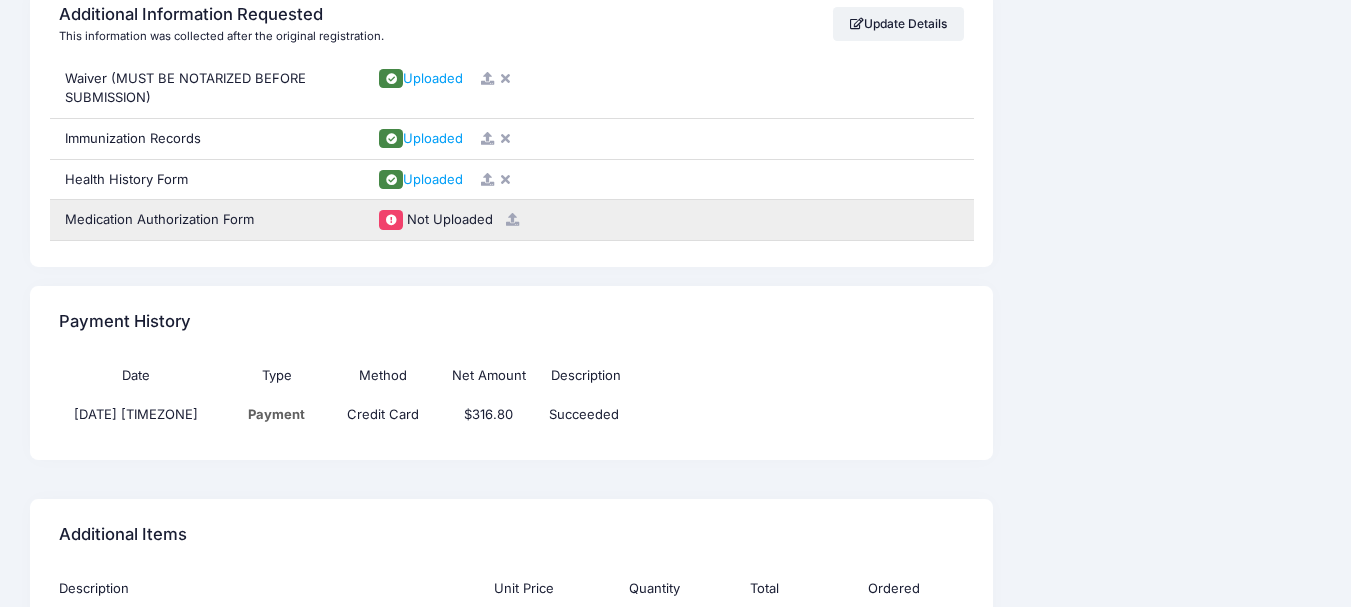 click on "Medication Authorization Form" at bounding box center [204, 220] 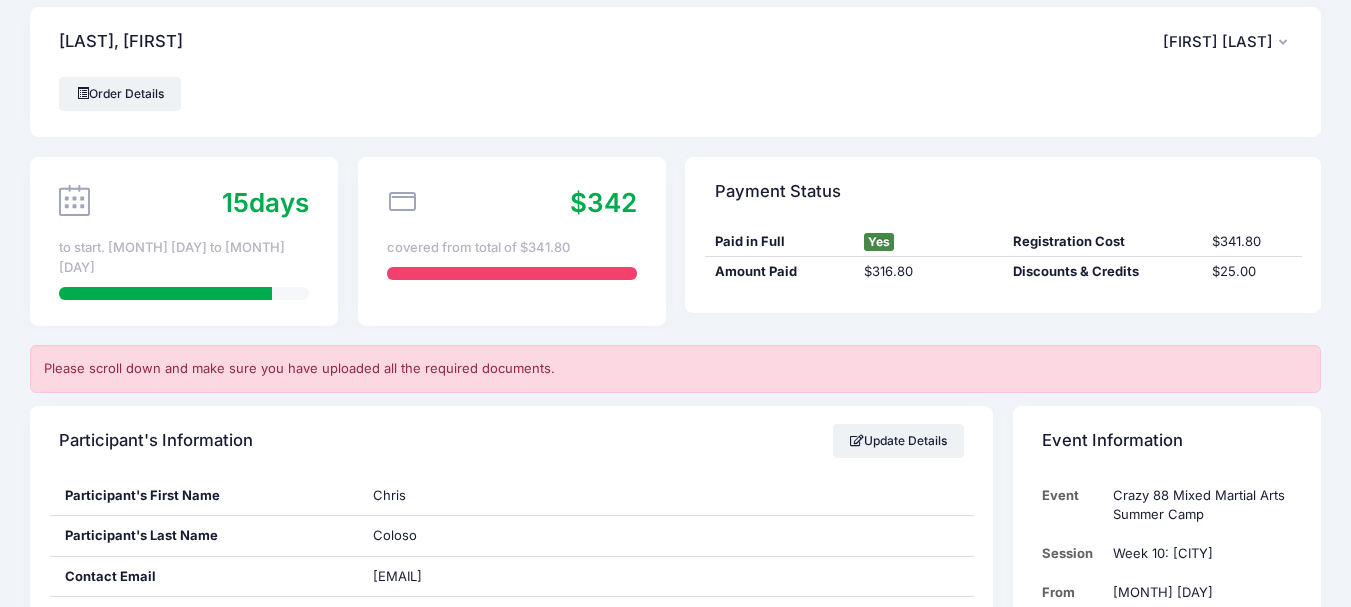 scroll, scrollTop: 0, scrollLeft: 0, axis: both 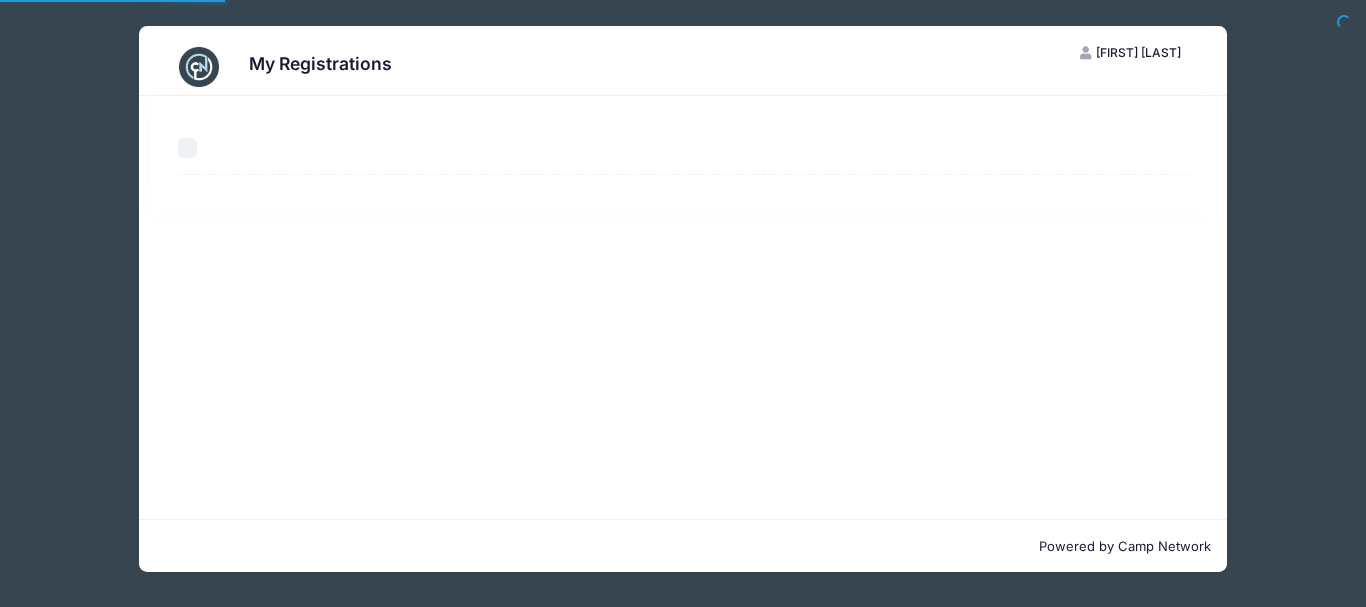 select on "50" 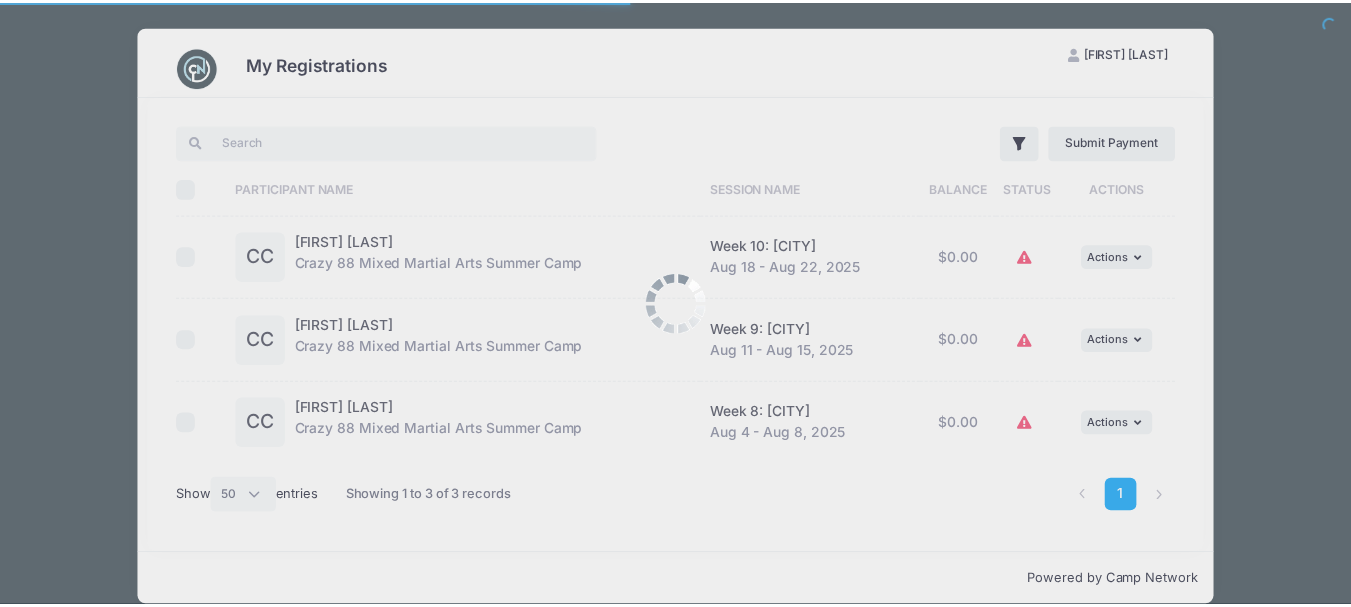 scroll, scrollTop: 0, scrollLeft: 0, axis: both 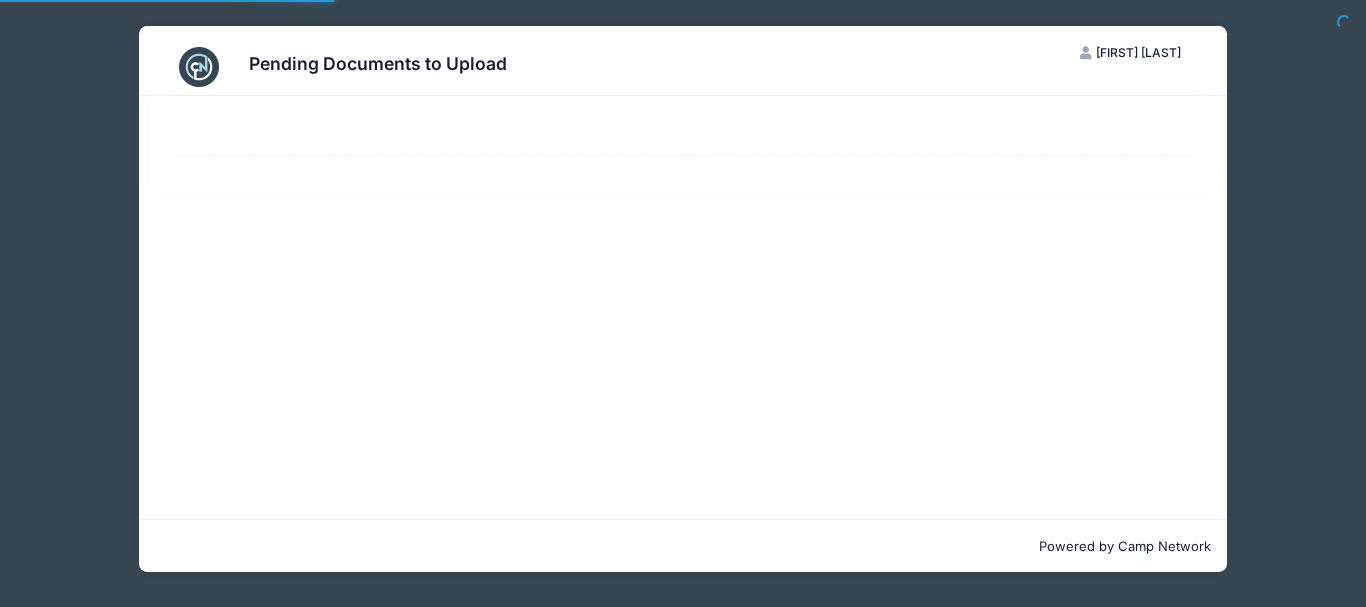 select on "50" 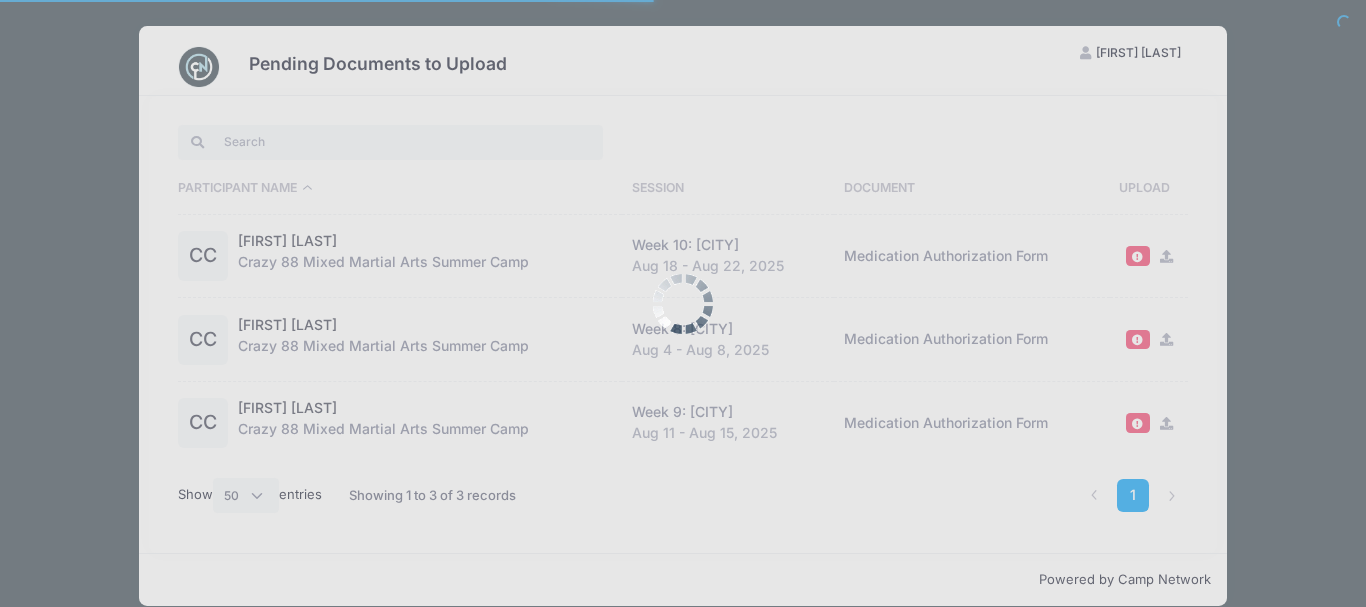 scroll, scrollTop: 0, scrollLeft: 0, axis: both 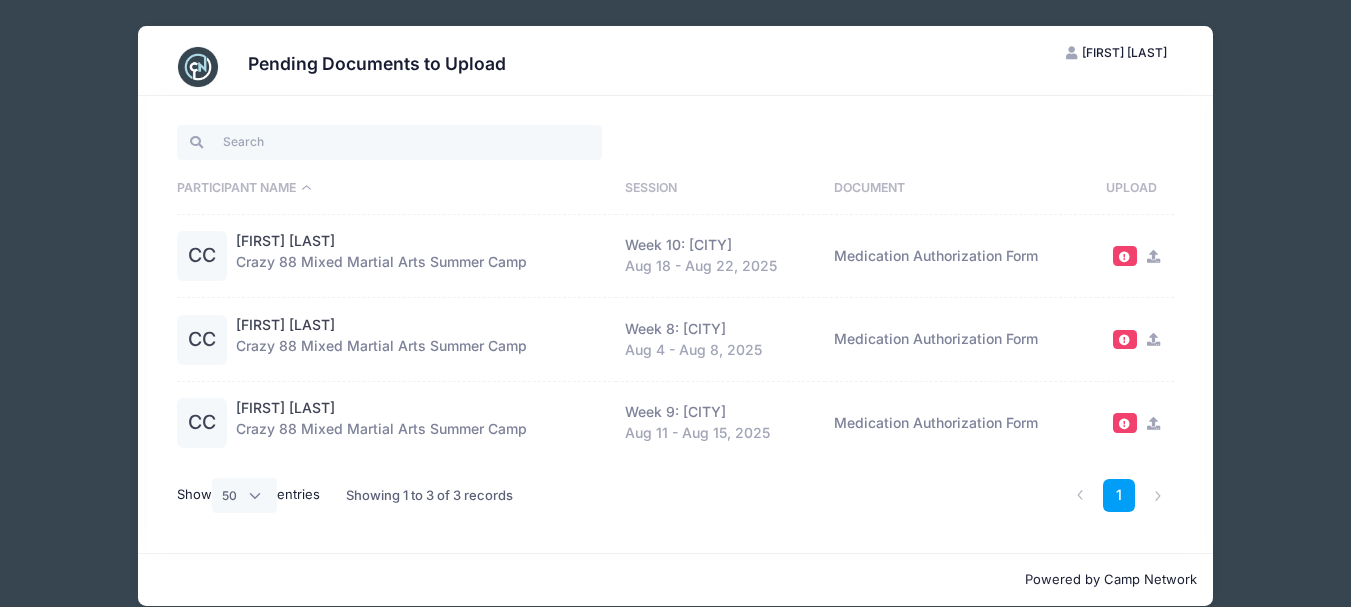 click at bounding box center (1153, 256) 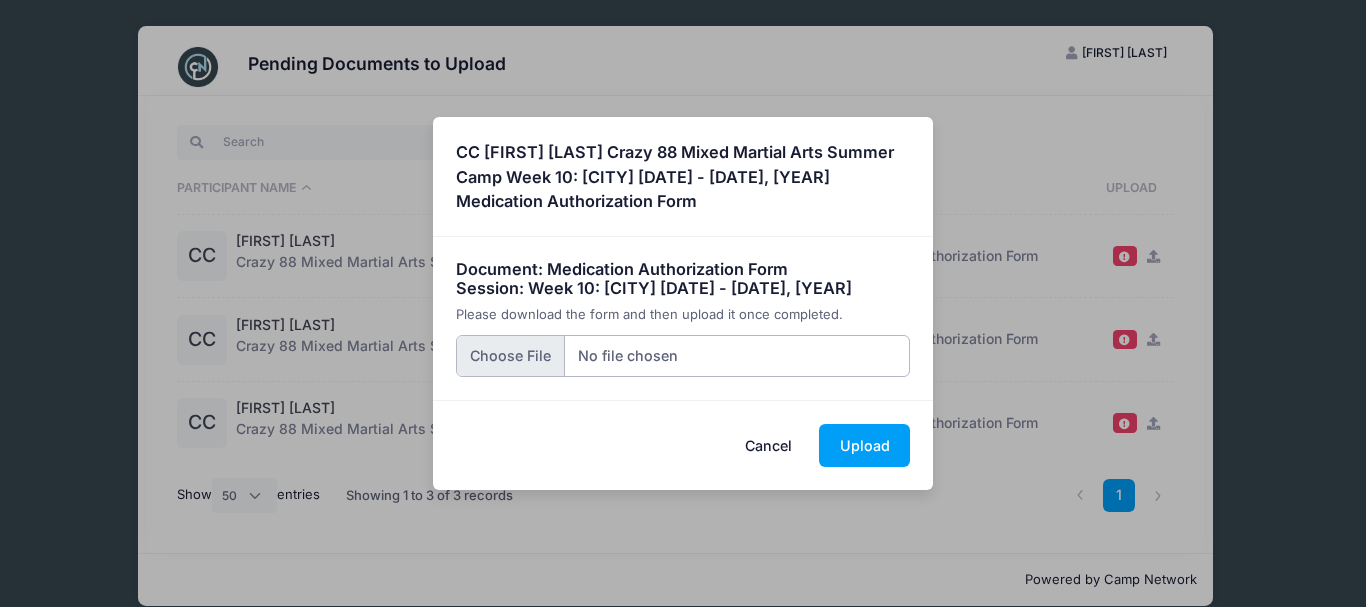 click at bounding box center (683, 356) 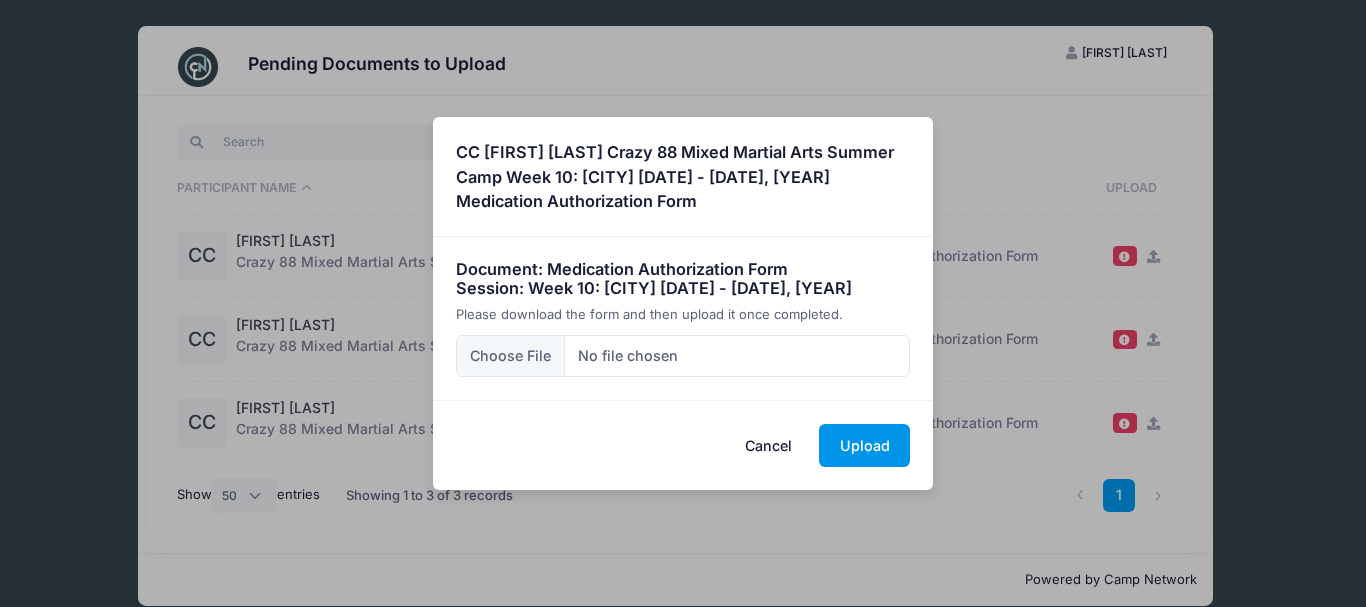 click on "Upload" at bounding box center (864, 445) 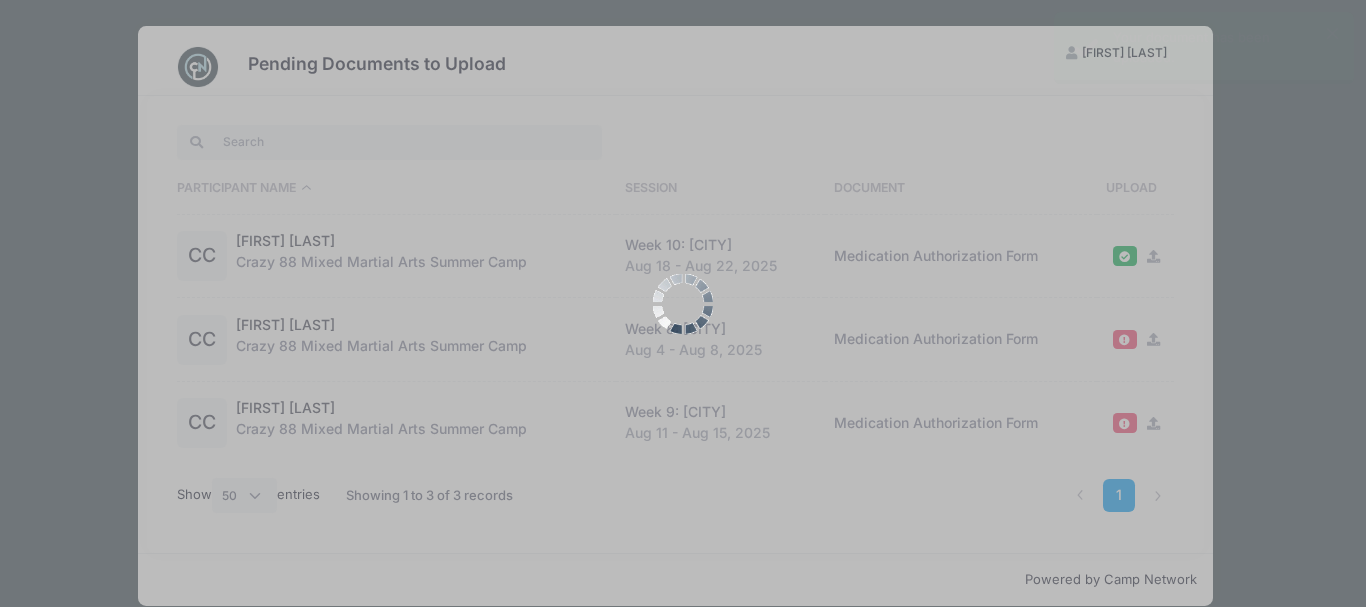 scroll, scrollTop: 0, scrollLeft: 0, axis: both 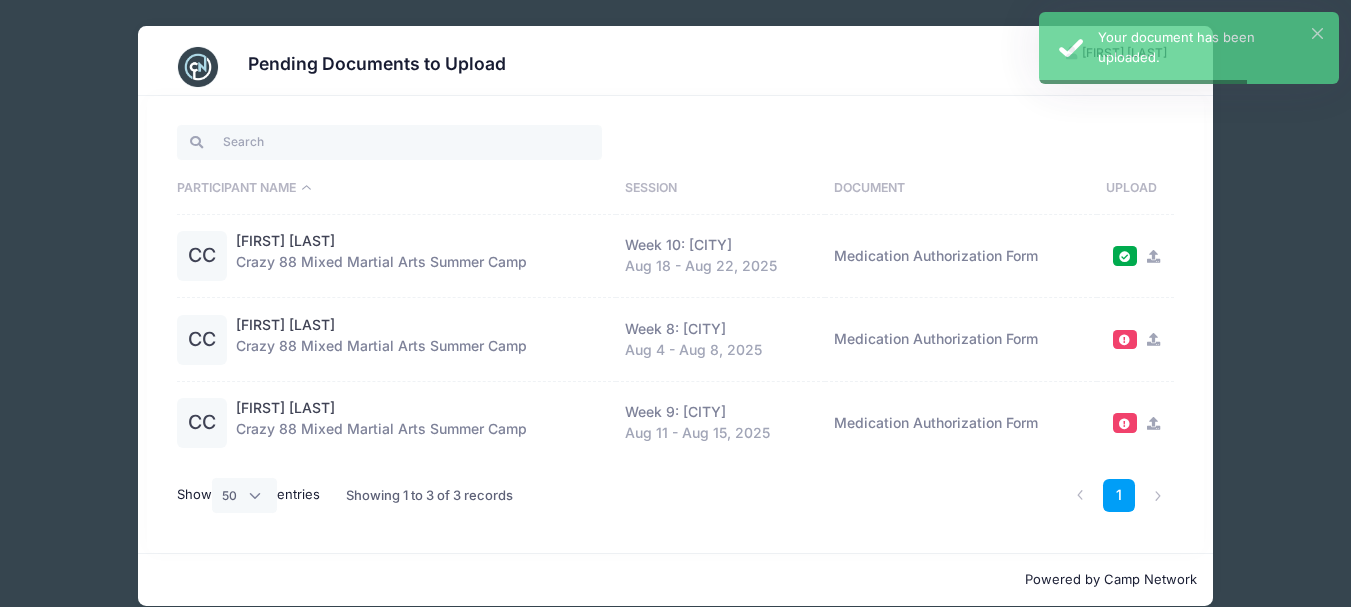 click at bounding box center [1151, 338] 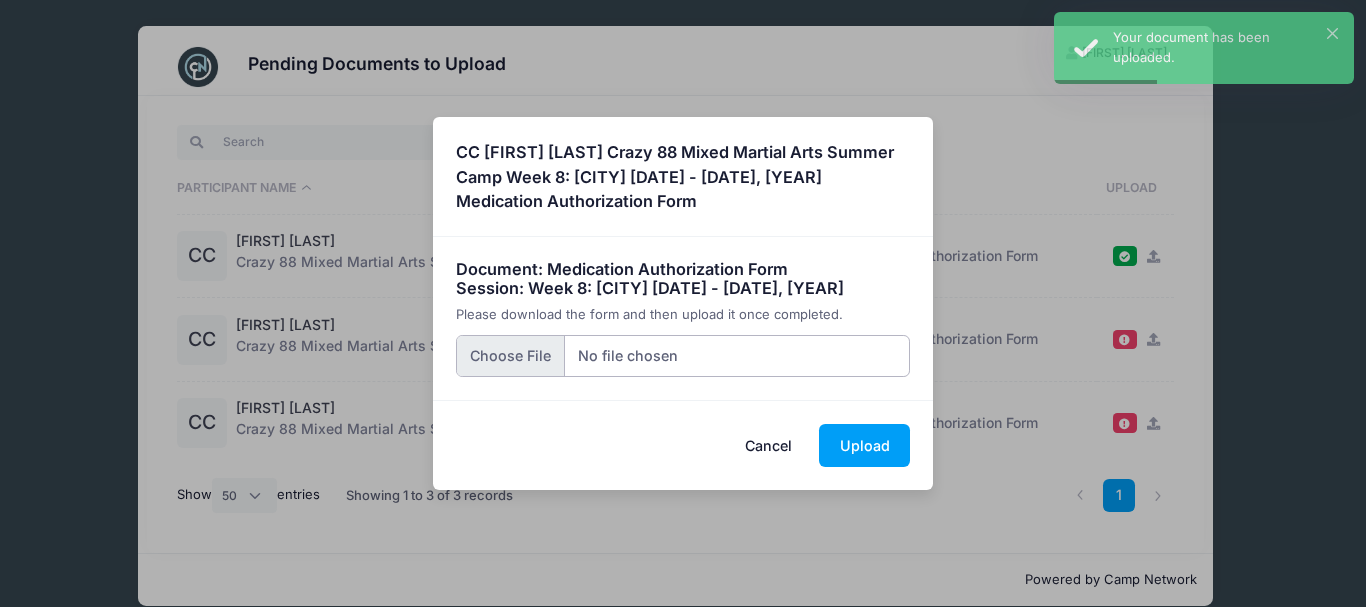 click at bounding box center [683, 356] 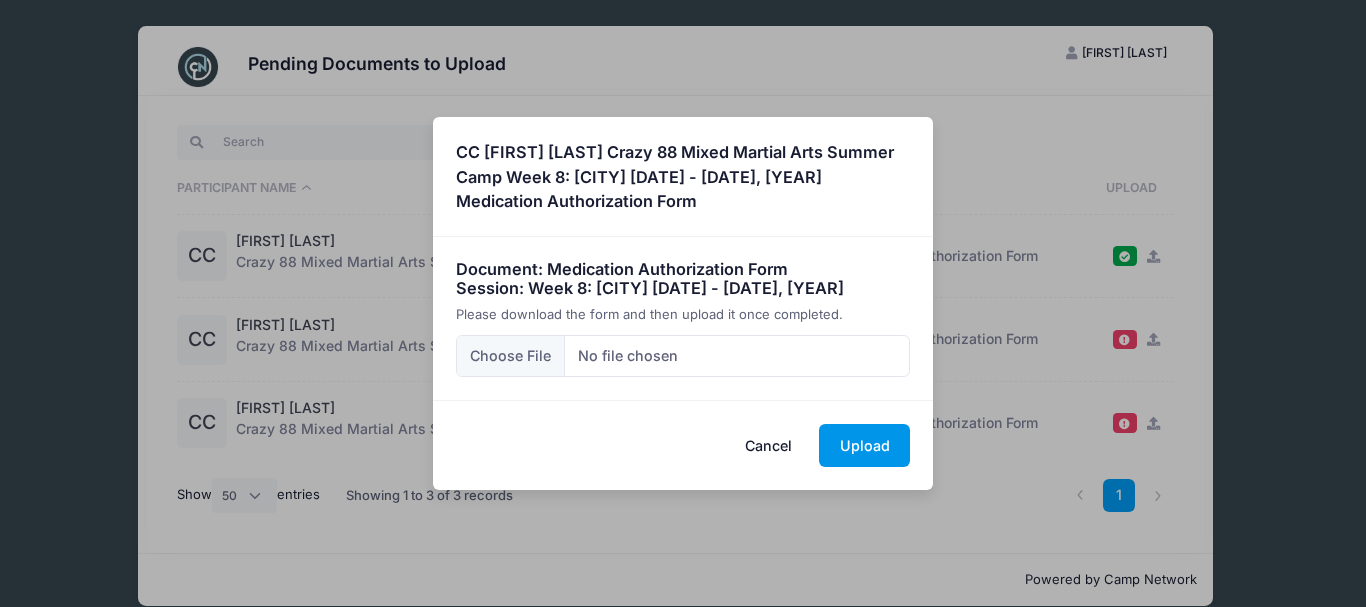 click on "Upload" at bounding box center (864, 445) 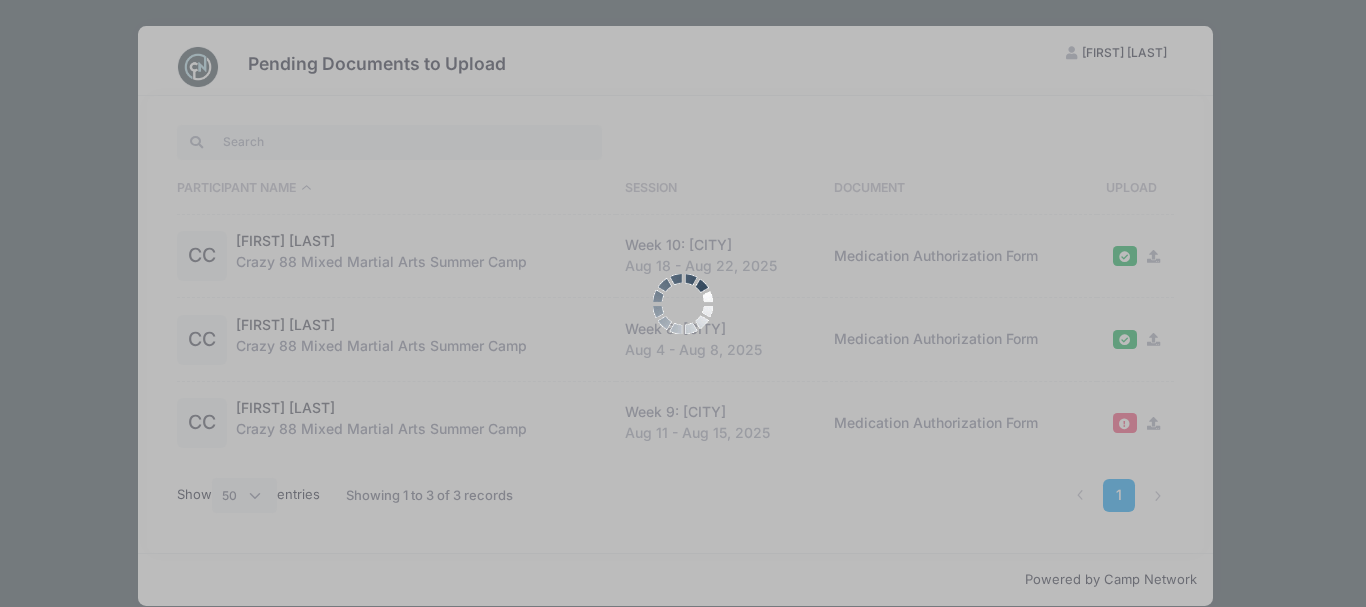 scroll, scrollTop: 0, scrollLeft: 0, axis: both 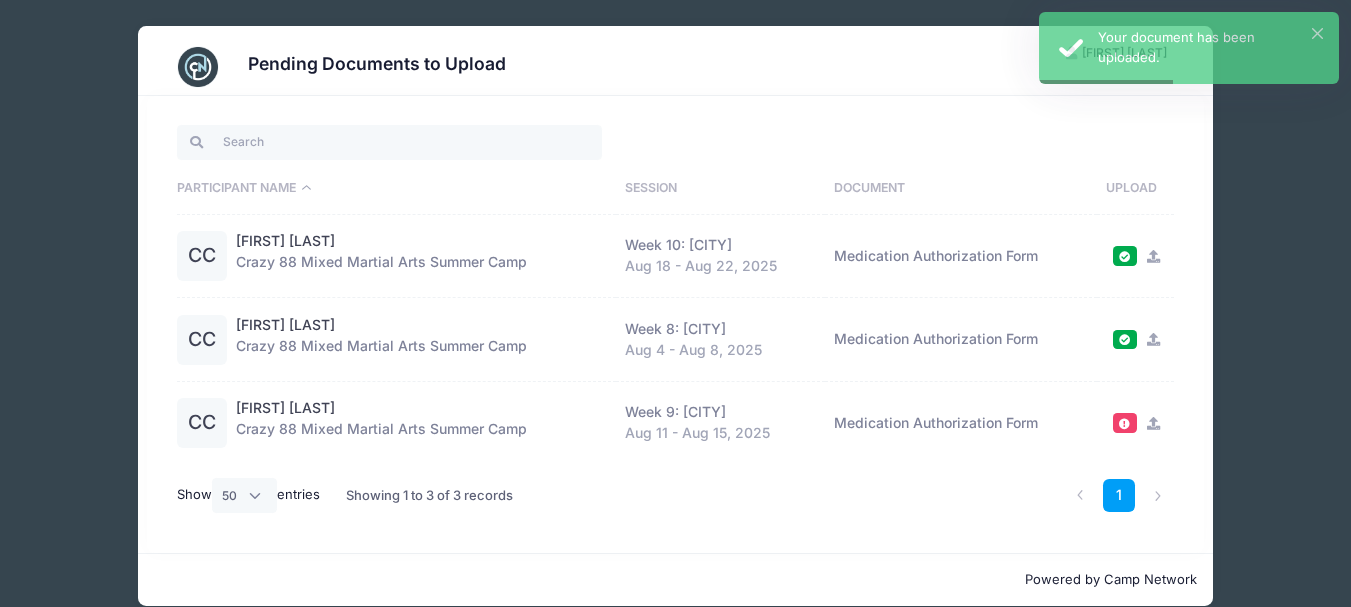 click at bounding box center (1153, 423) 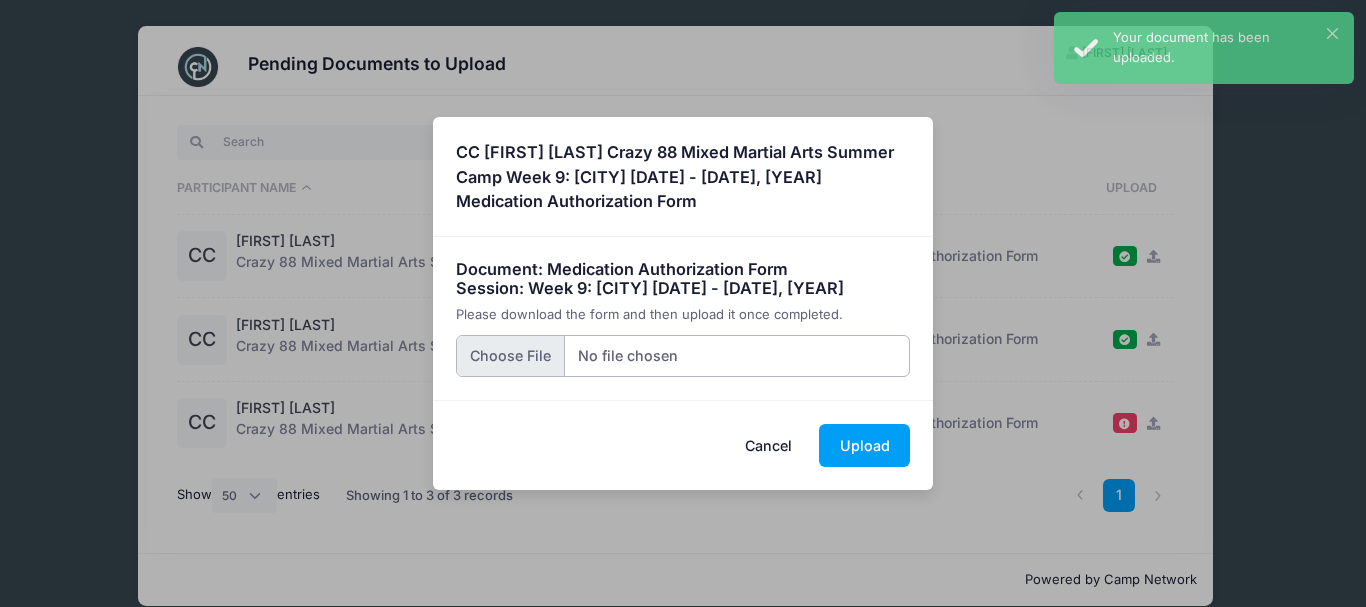 click at bounding box center [683, 356] 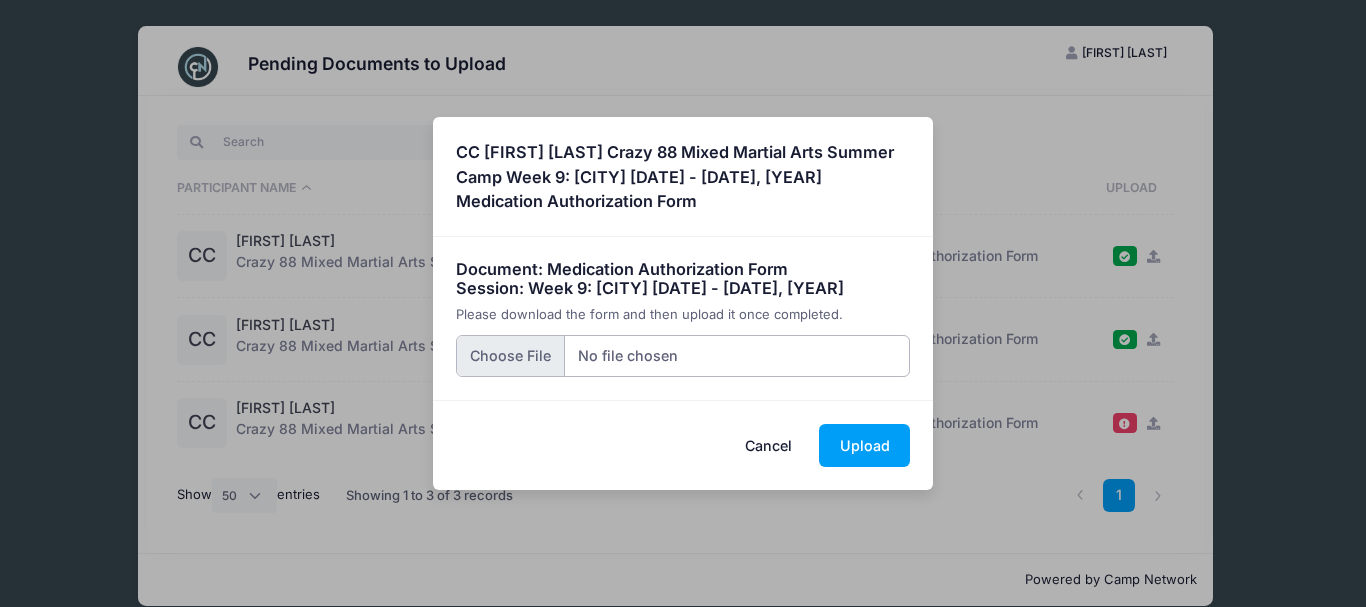 type on "C:\fakepath\[DATE] Crazy 88 [FIRST] [LAST] Medication Admin Form.pdf" 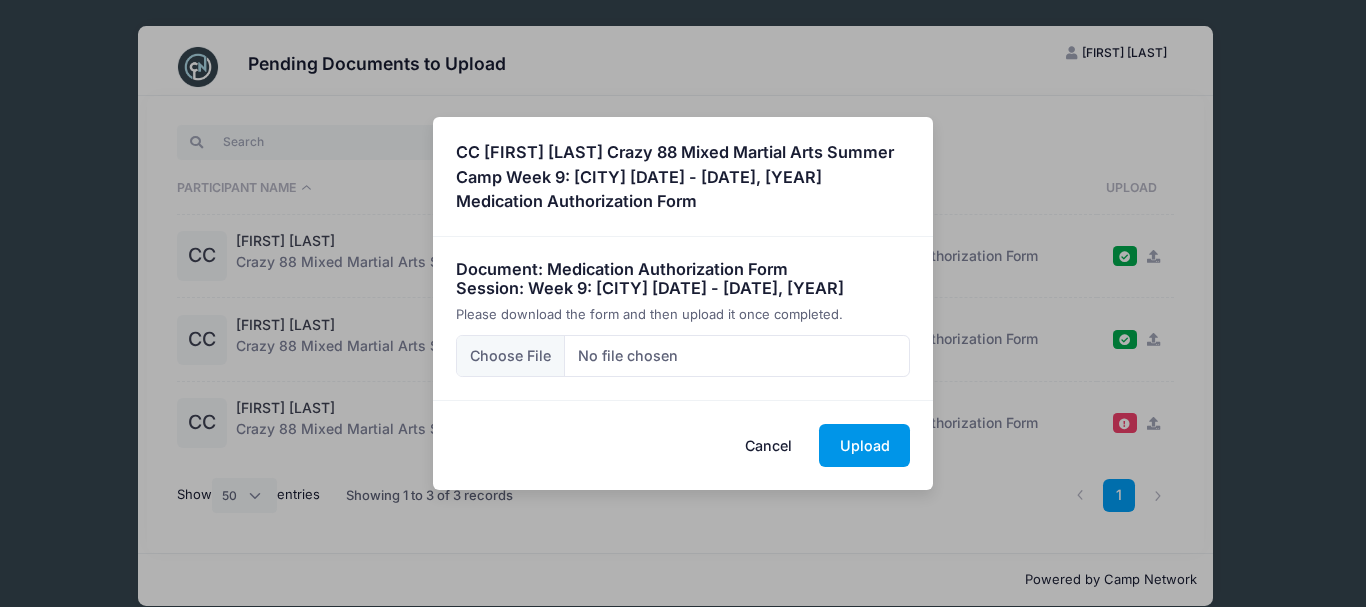 click on "Upload" at bounding box center [864, 445] 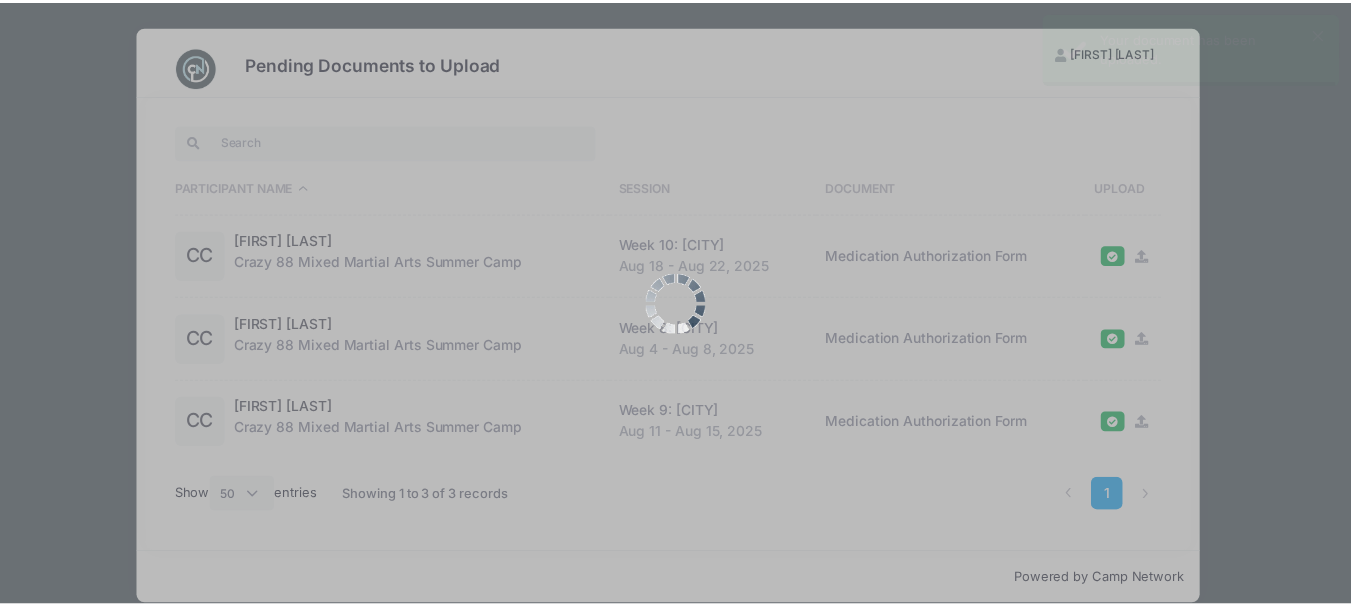 scroll, scrollTop: 0, scrollLeft: 0, axis: both 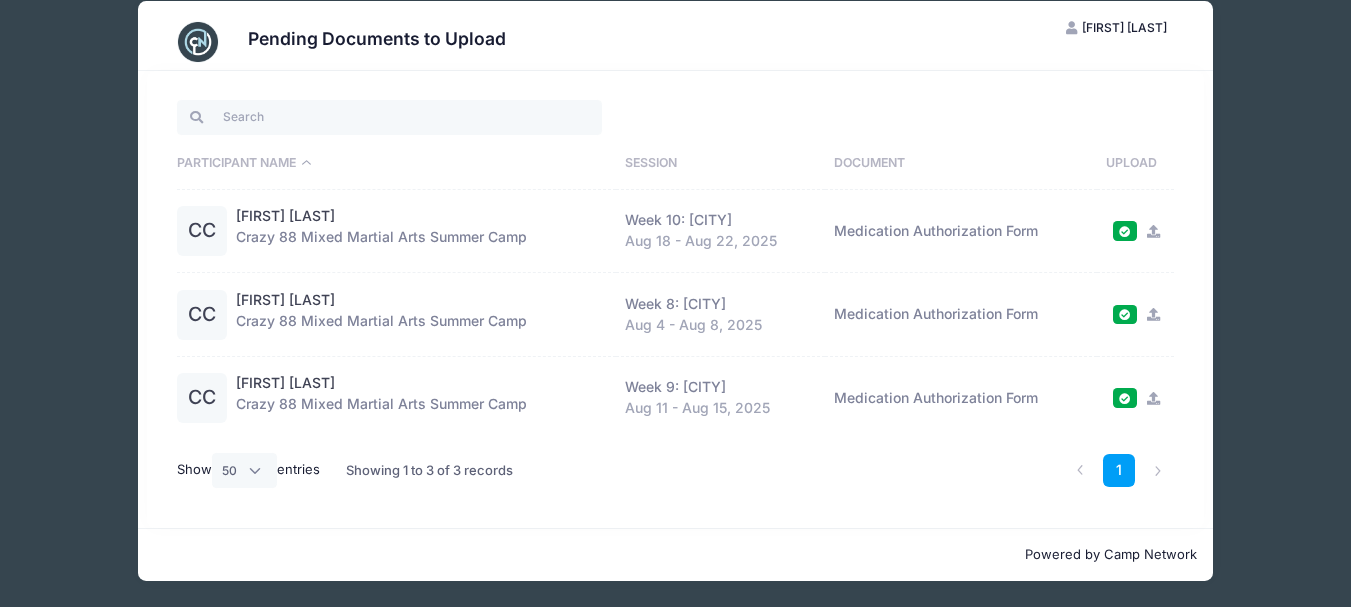 click on "Pending Documents to Upload
[FIRST] [LAST]      My Account
Logout
Participant Name Session Document Upload
CC" at bounding box center [675, 291] 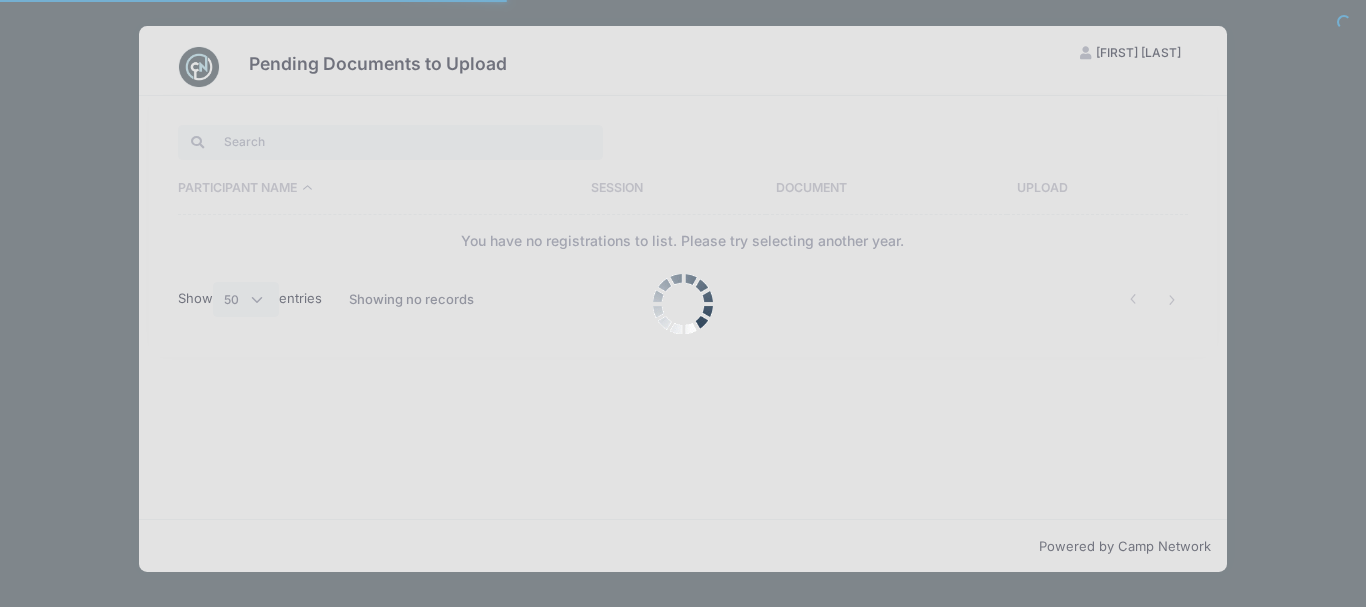 select on "50" 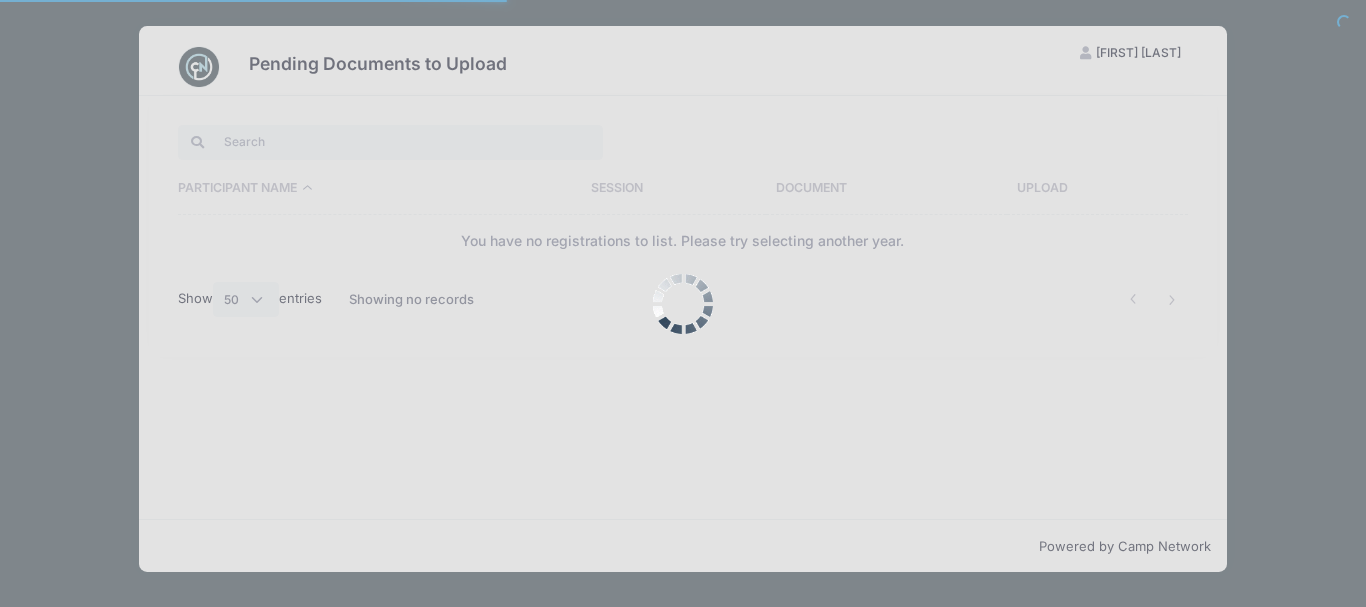 scroll, scrollTop: 0, scrollLeft: 0, axis: both 